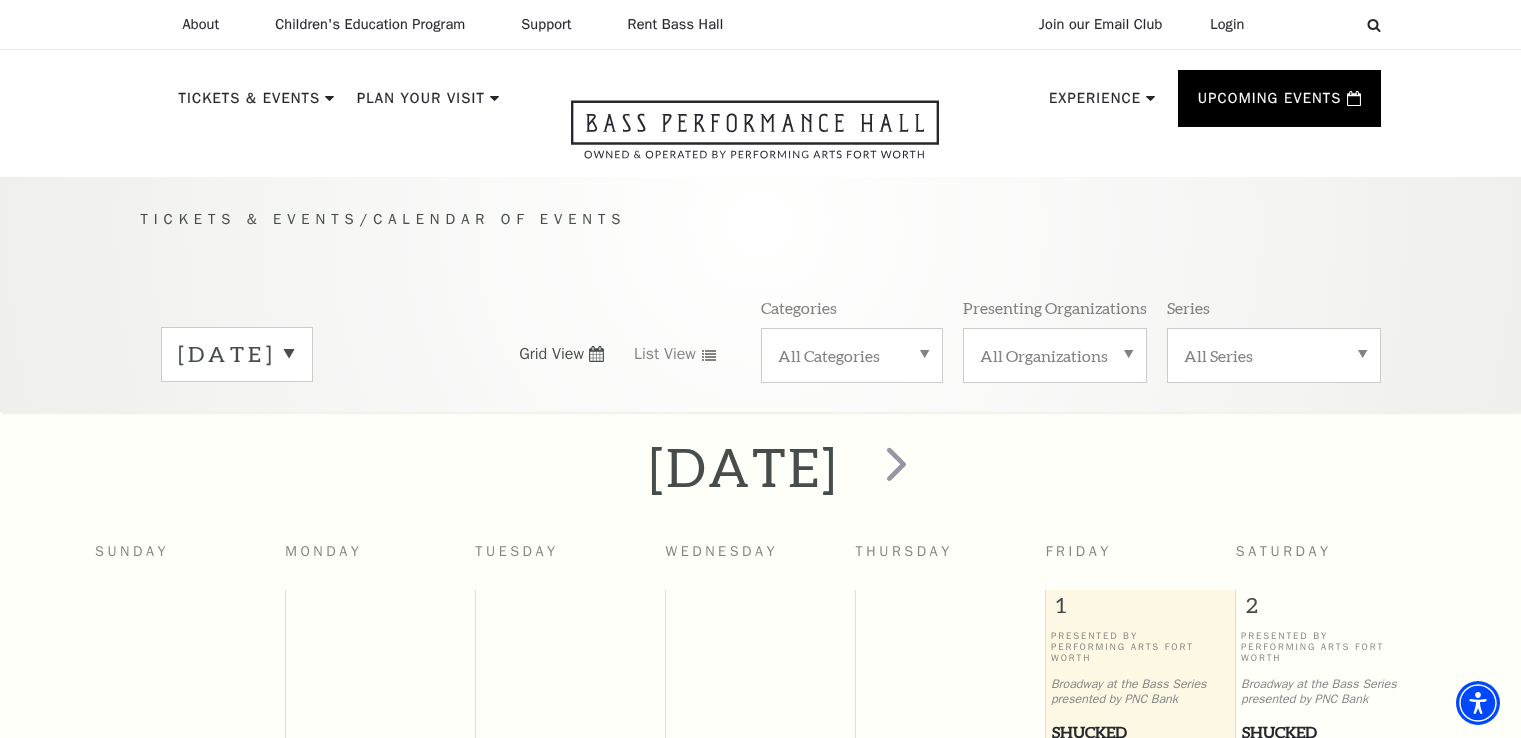 scroll, scrollTop: 1576, scrollLeft: 0, axis: vertical 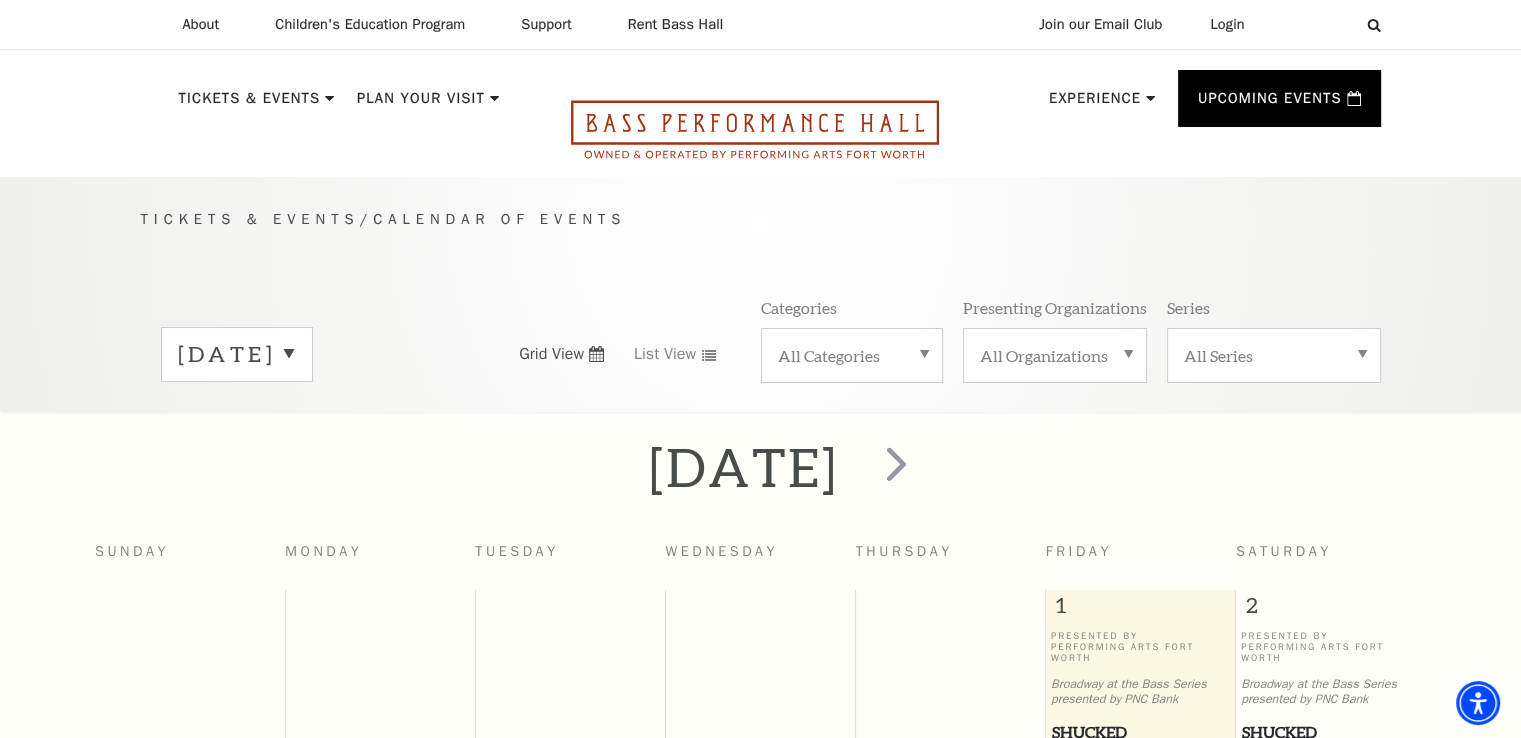 click 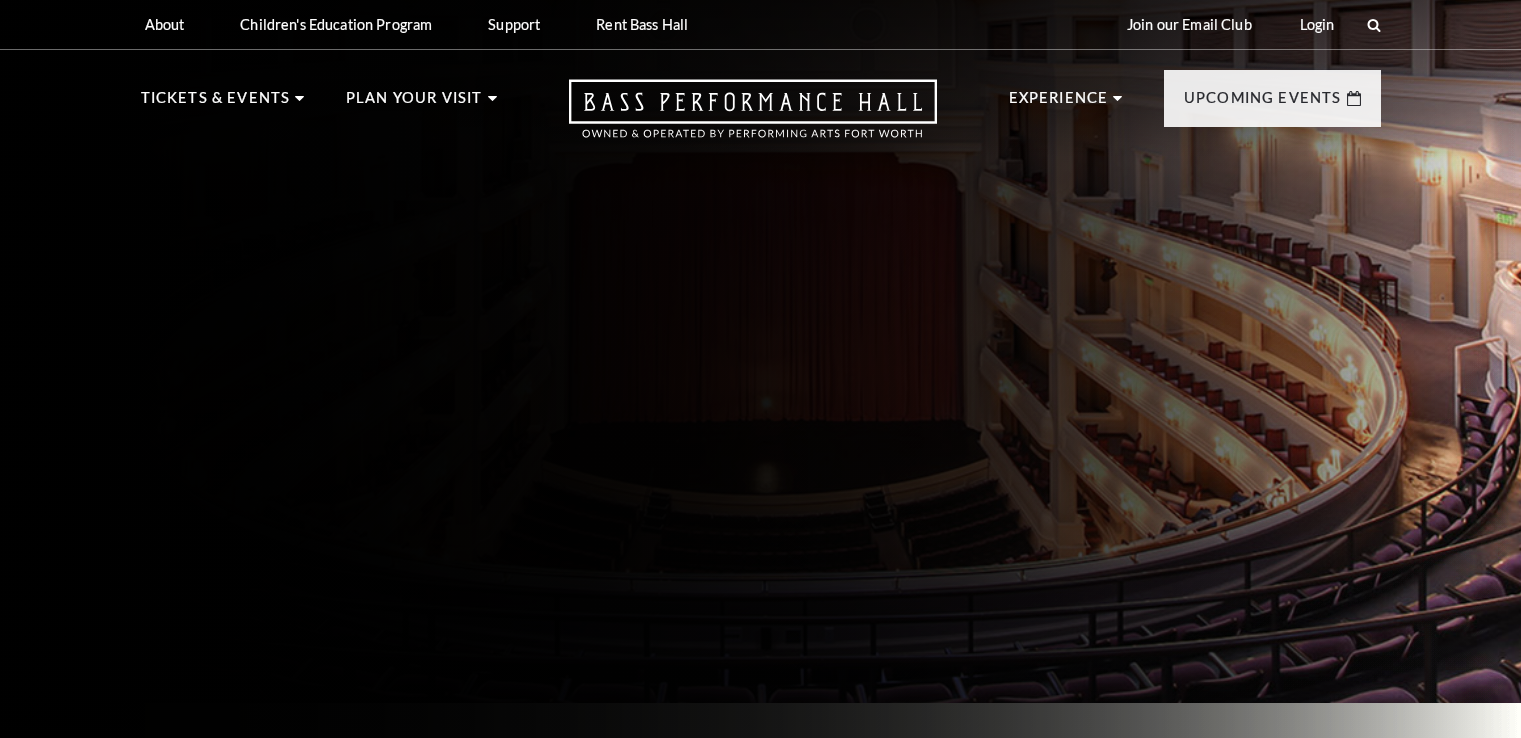 scroll, scrollTop: 0, scrollLeft: 0, axis: both 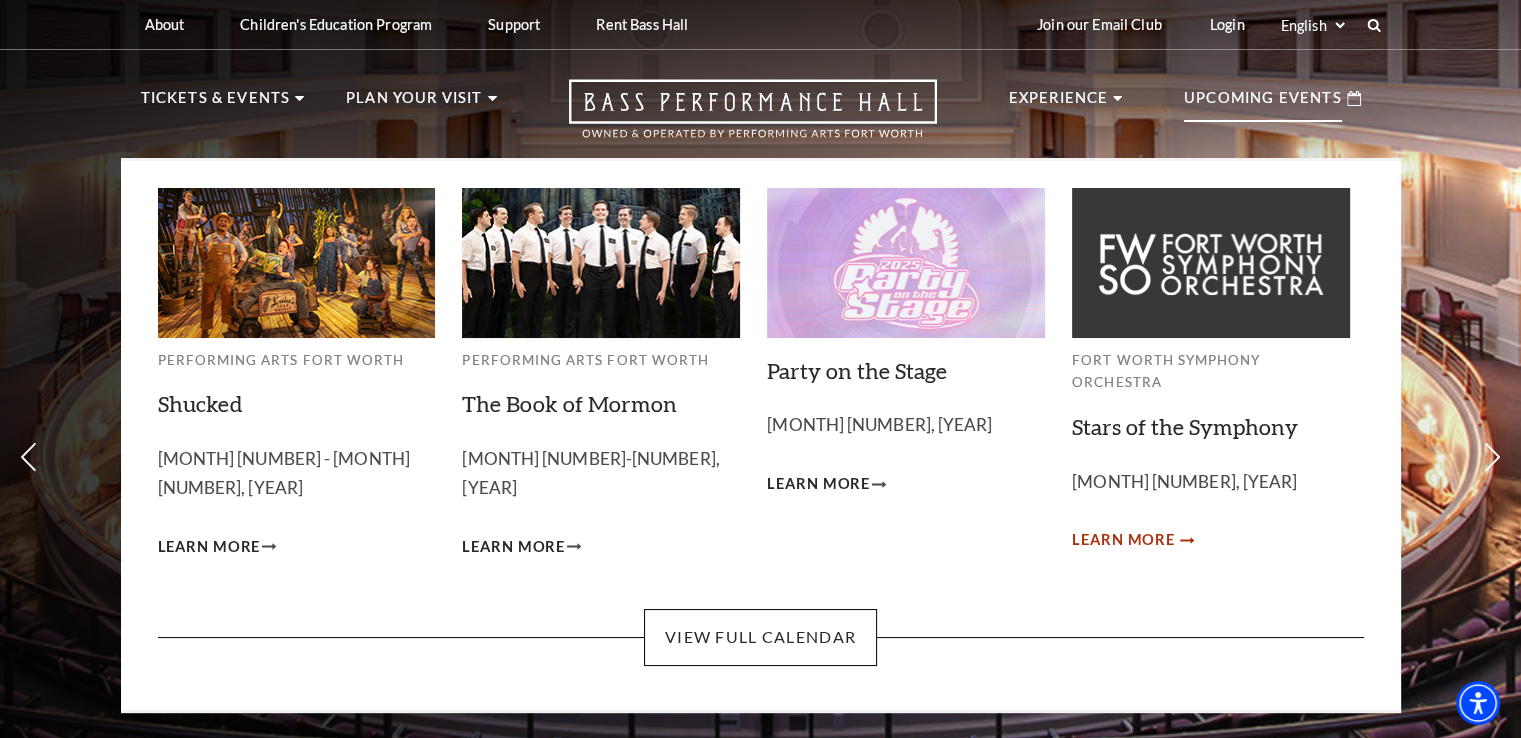 click on "Learn More" at bounding box center (1123, 540) 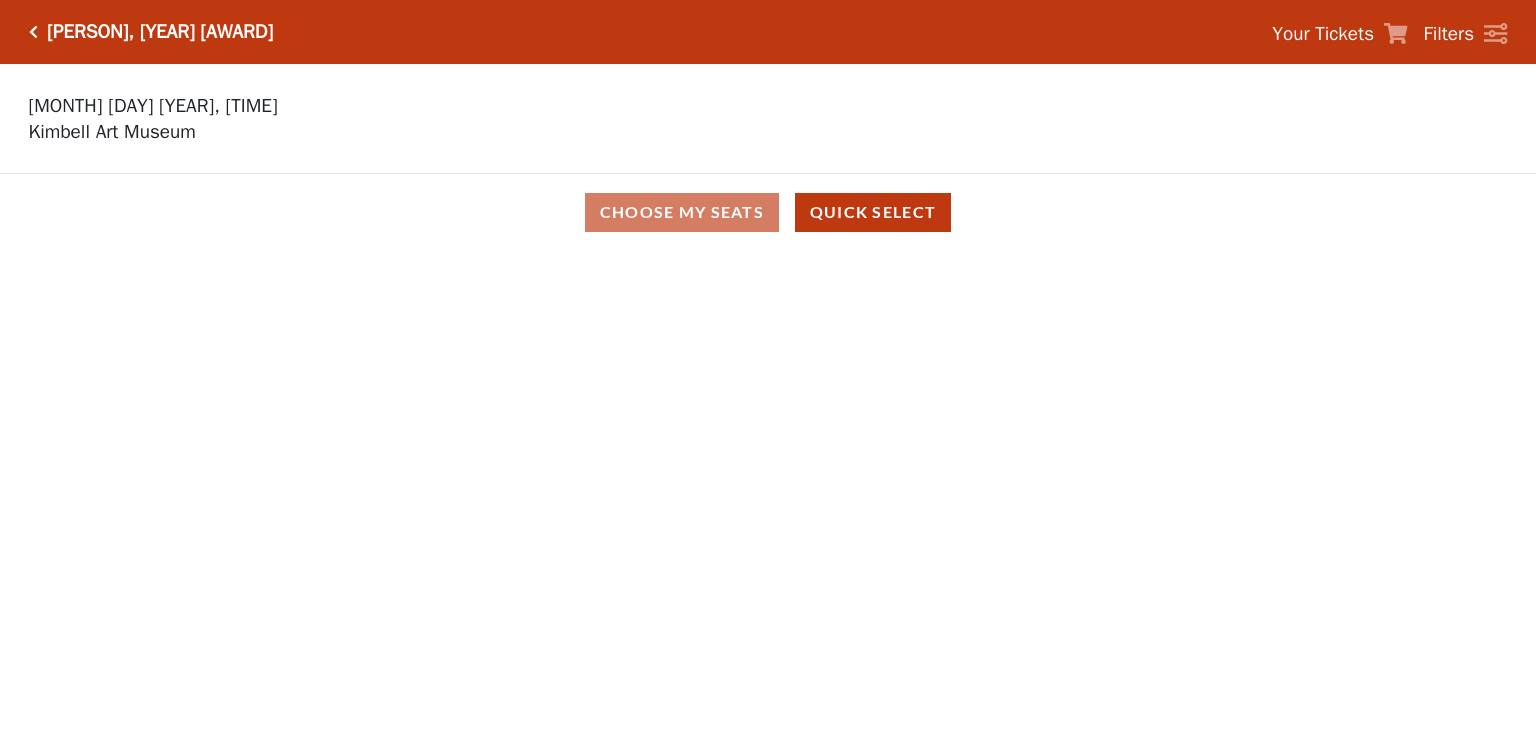 scroll, scrollTop: 0, scrollLeft: 0, axis: both 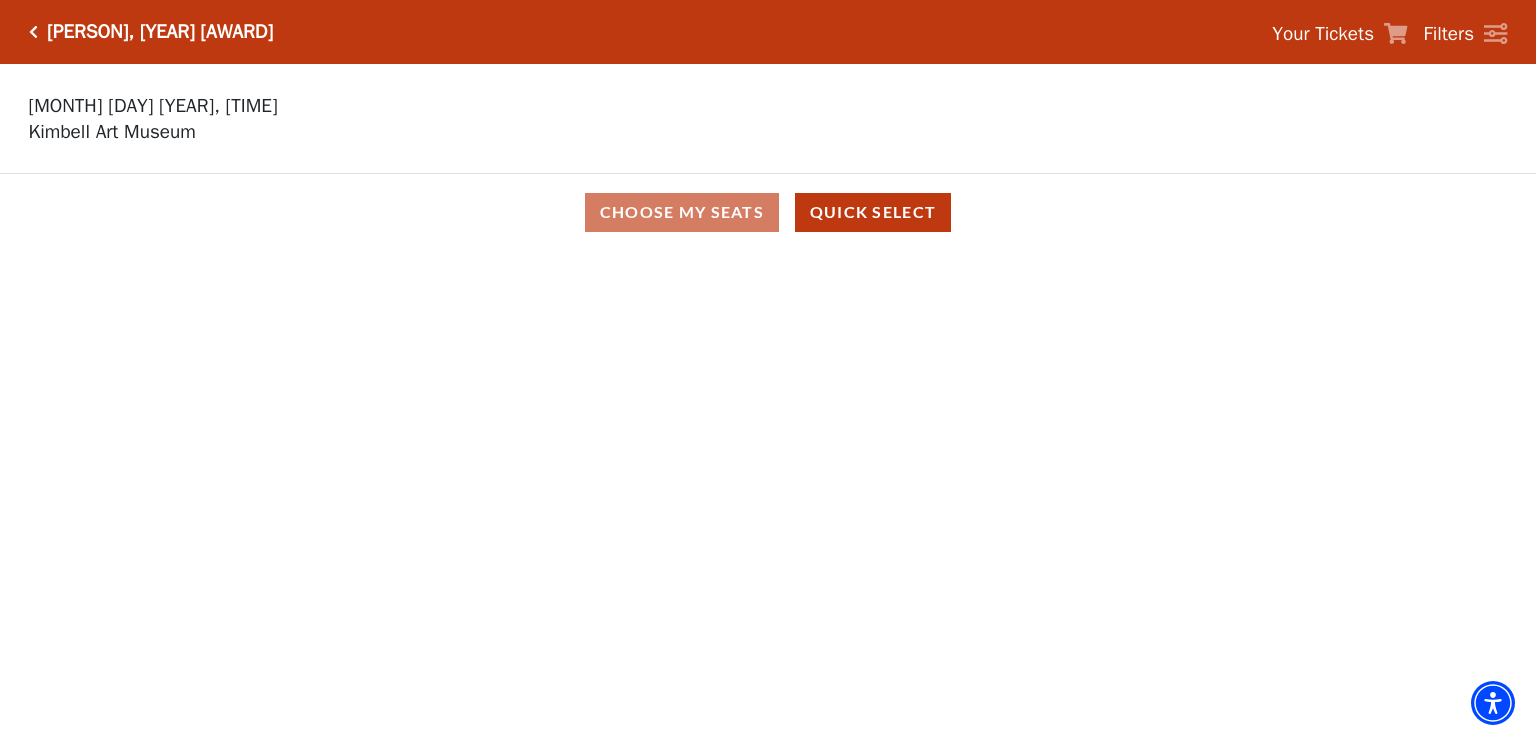 click at bounding box center (33, 32) 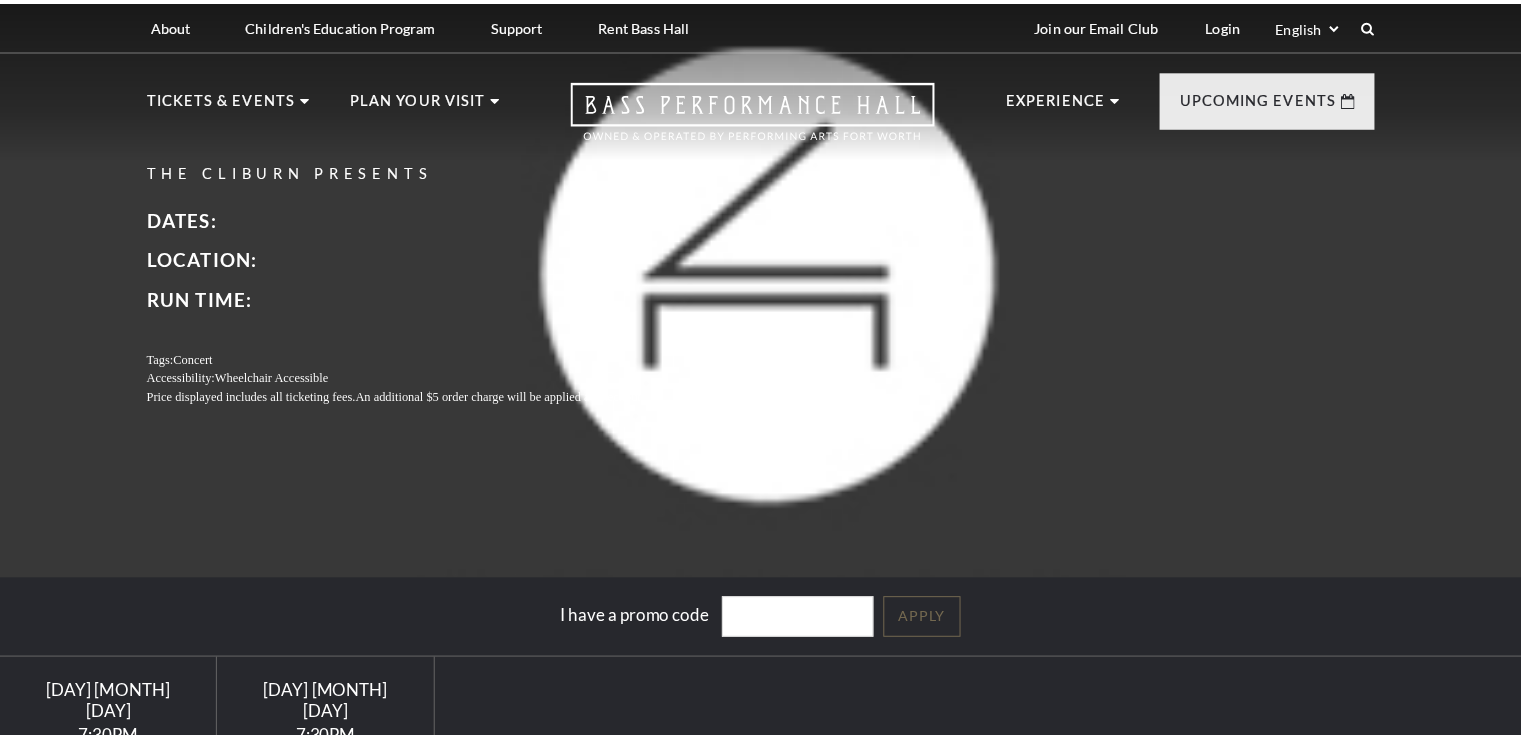 scroll, scrollTop: 0, scrollLeft: 0, axis: both 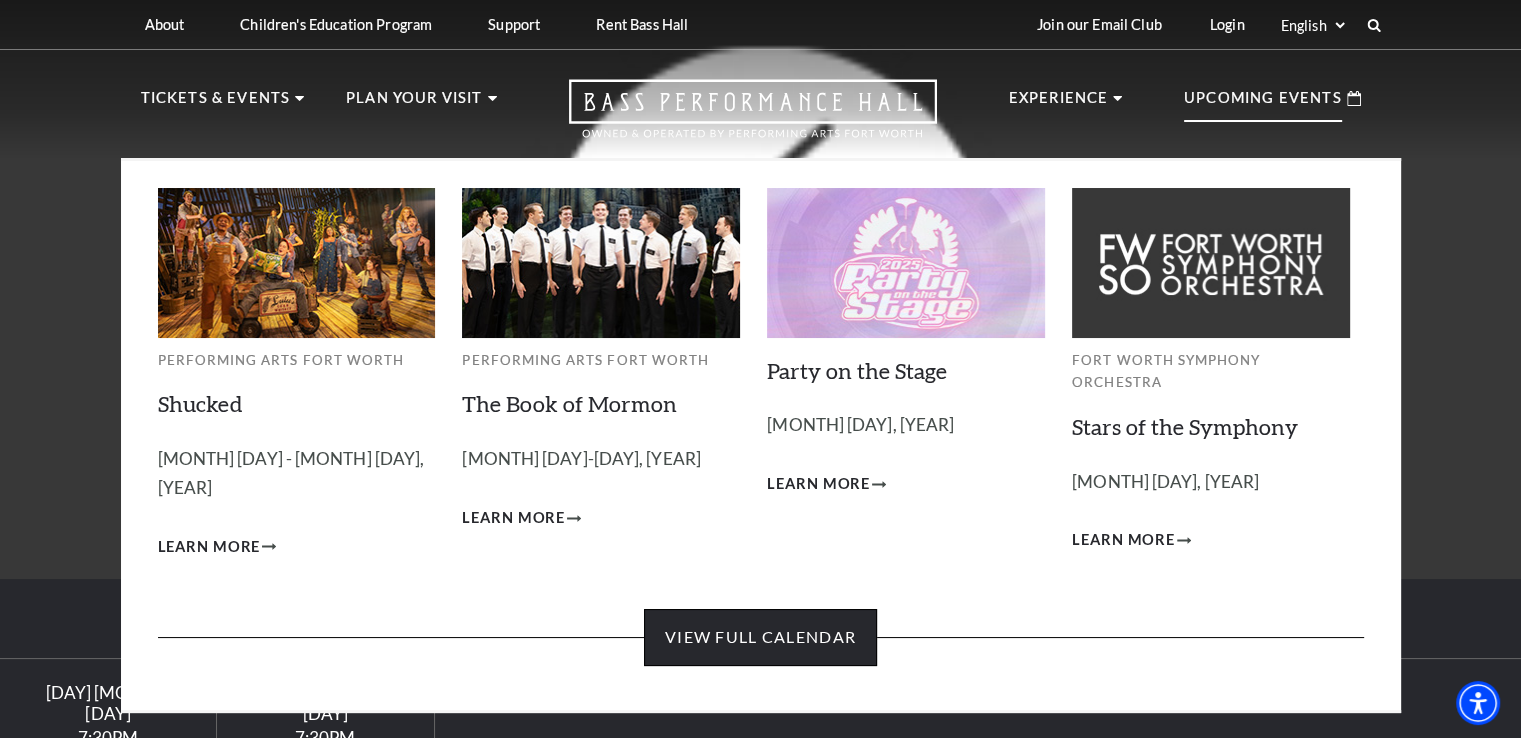 click on "View Full Calendar" at bounding box center (760, 637) 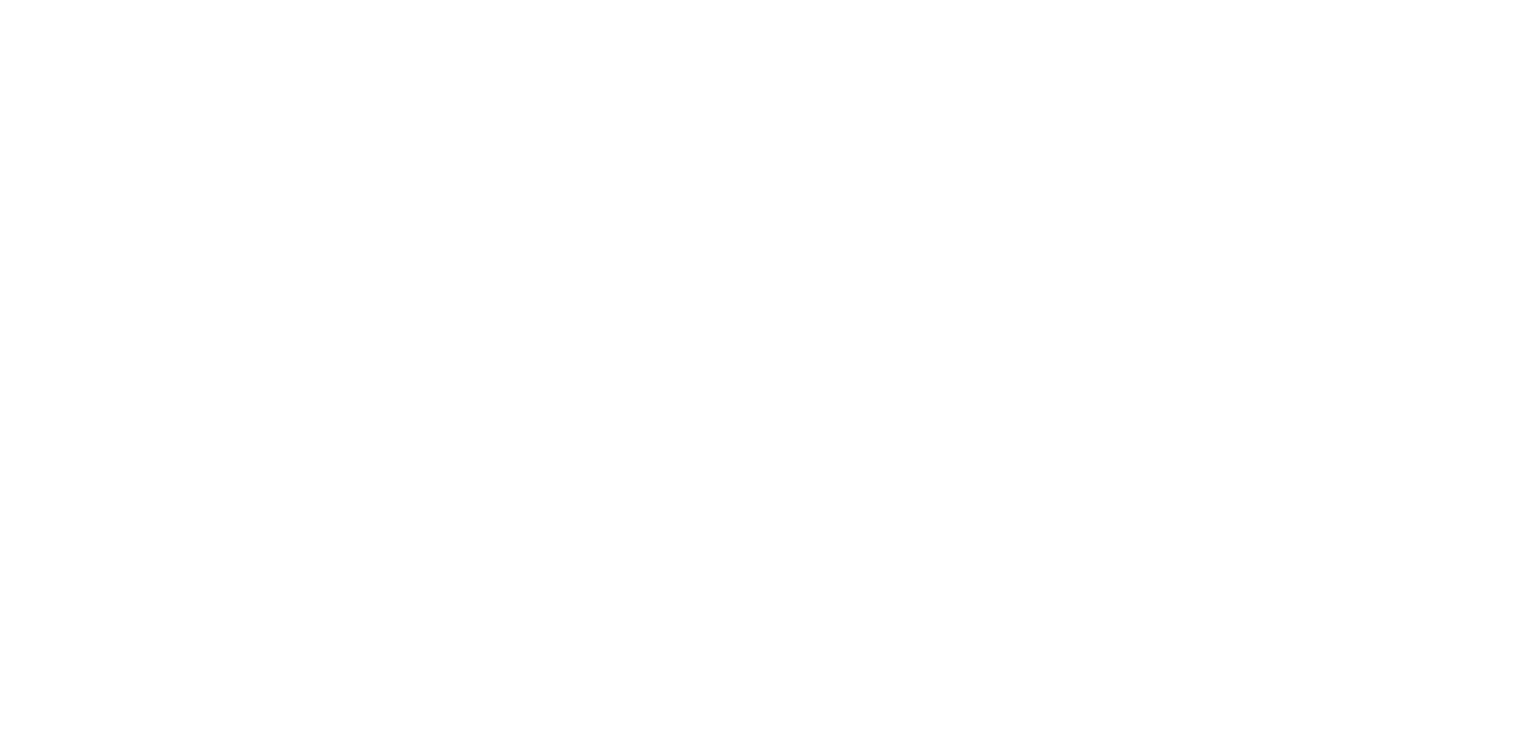 scroll, scrollTop: 0, scrollLeft: 0, axis: both 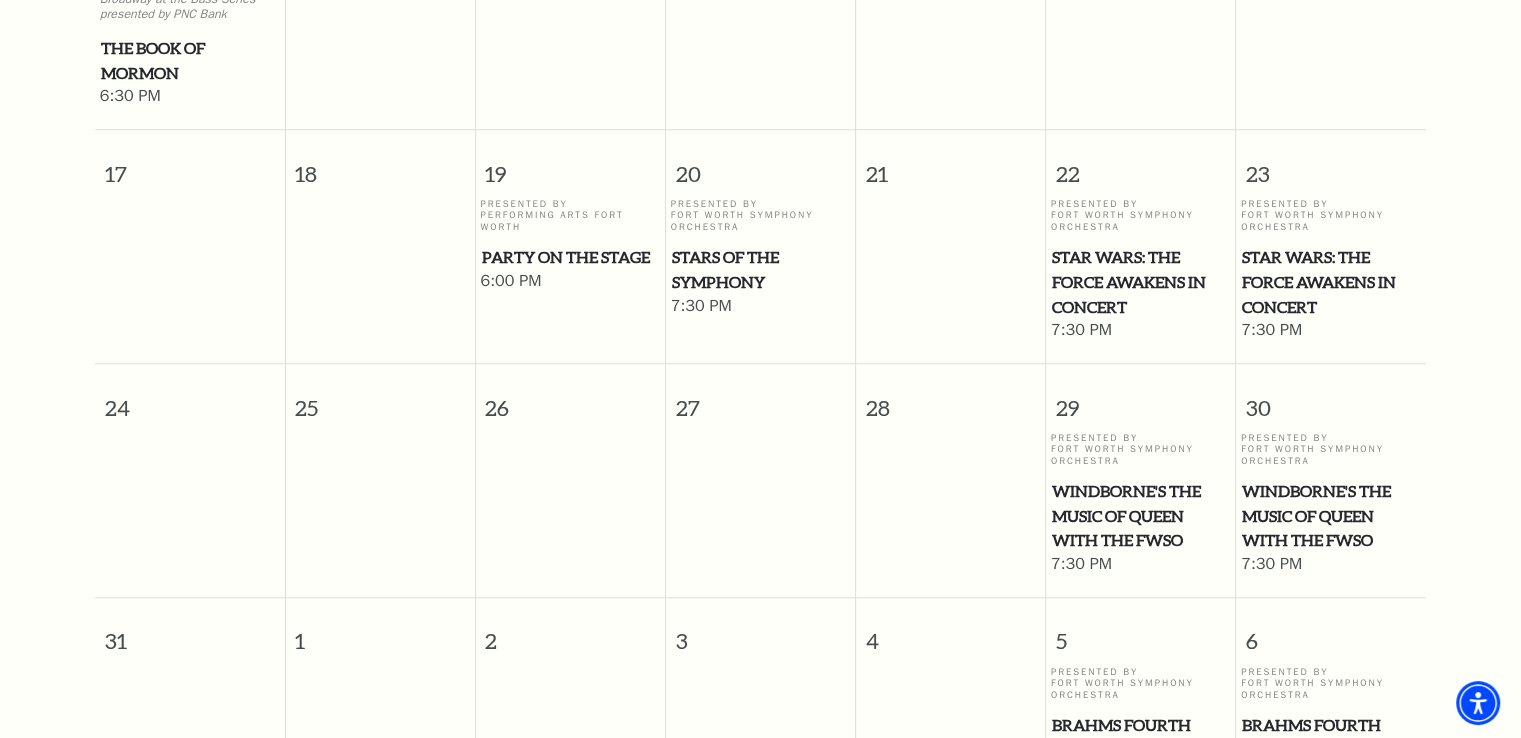 click on "Stars of the Symphony" at bounding box center [761, 269] 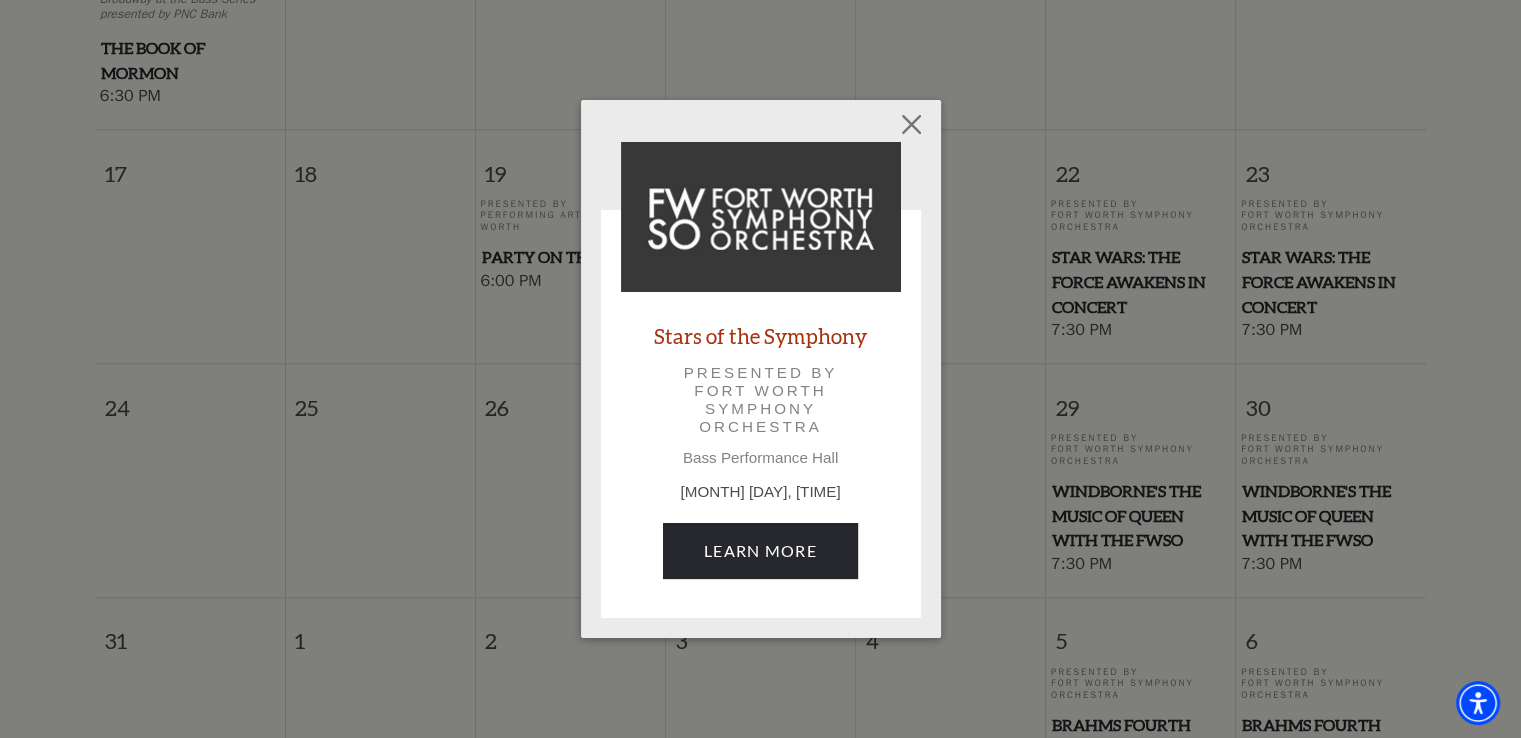 scroll, scrollTop: 700, scrollLeft: 0, axis: vertical 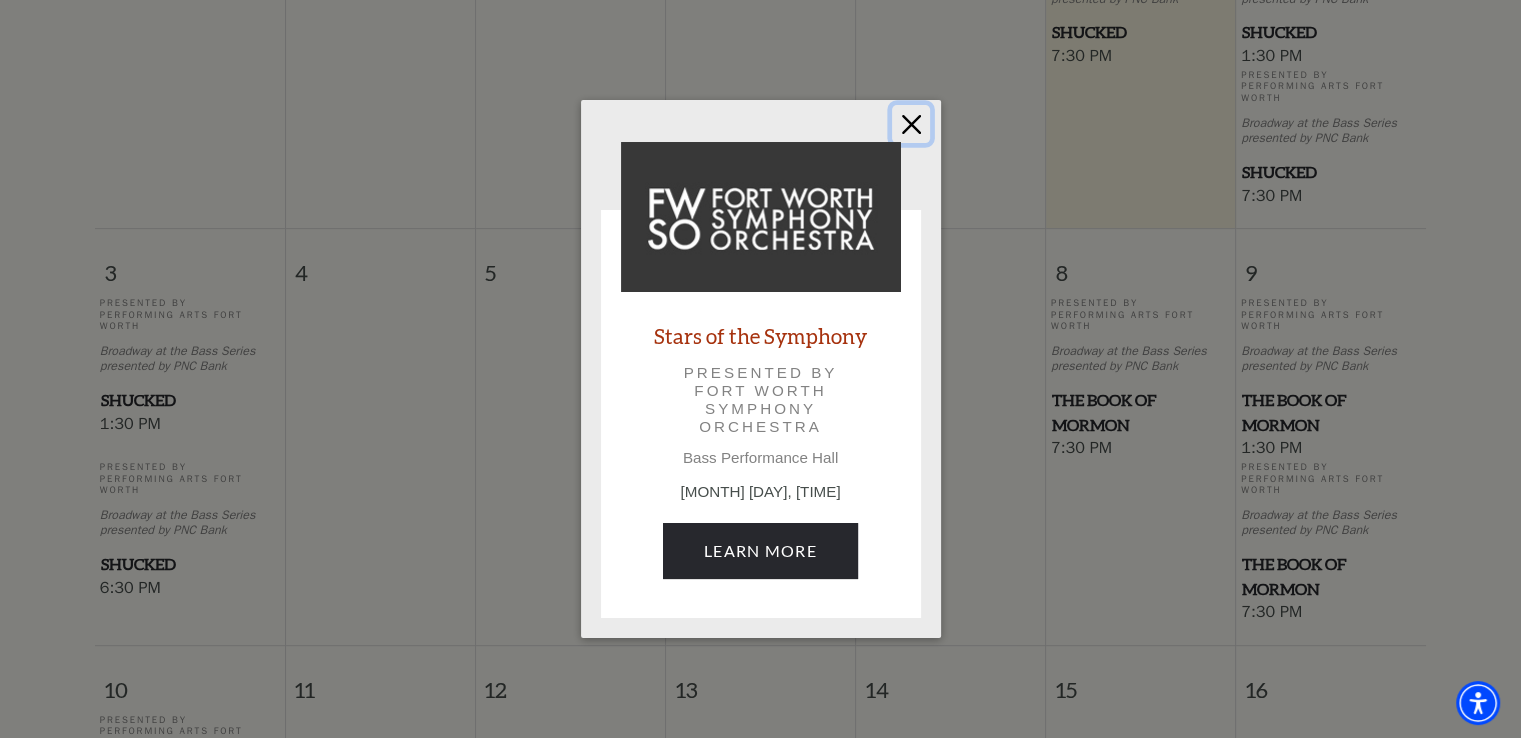 drag, startPoint x: 913, startPoint y: 130, endPoint x: 1194, endPoint y: 160, distance: 282.5969 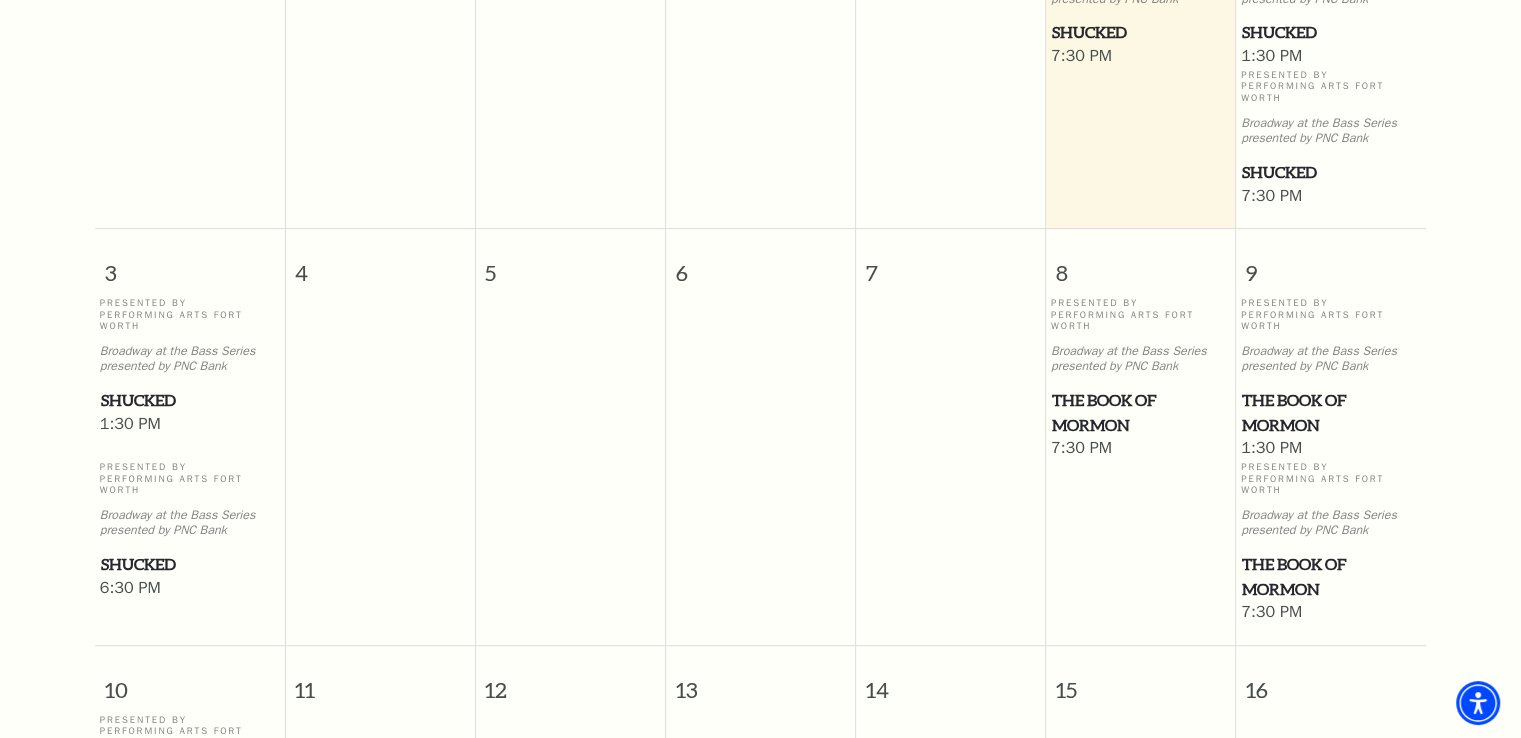 scroll, scrollTop: 0, scrollLeft: 0, axis: both 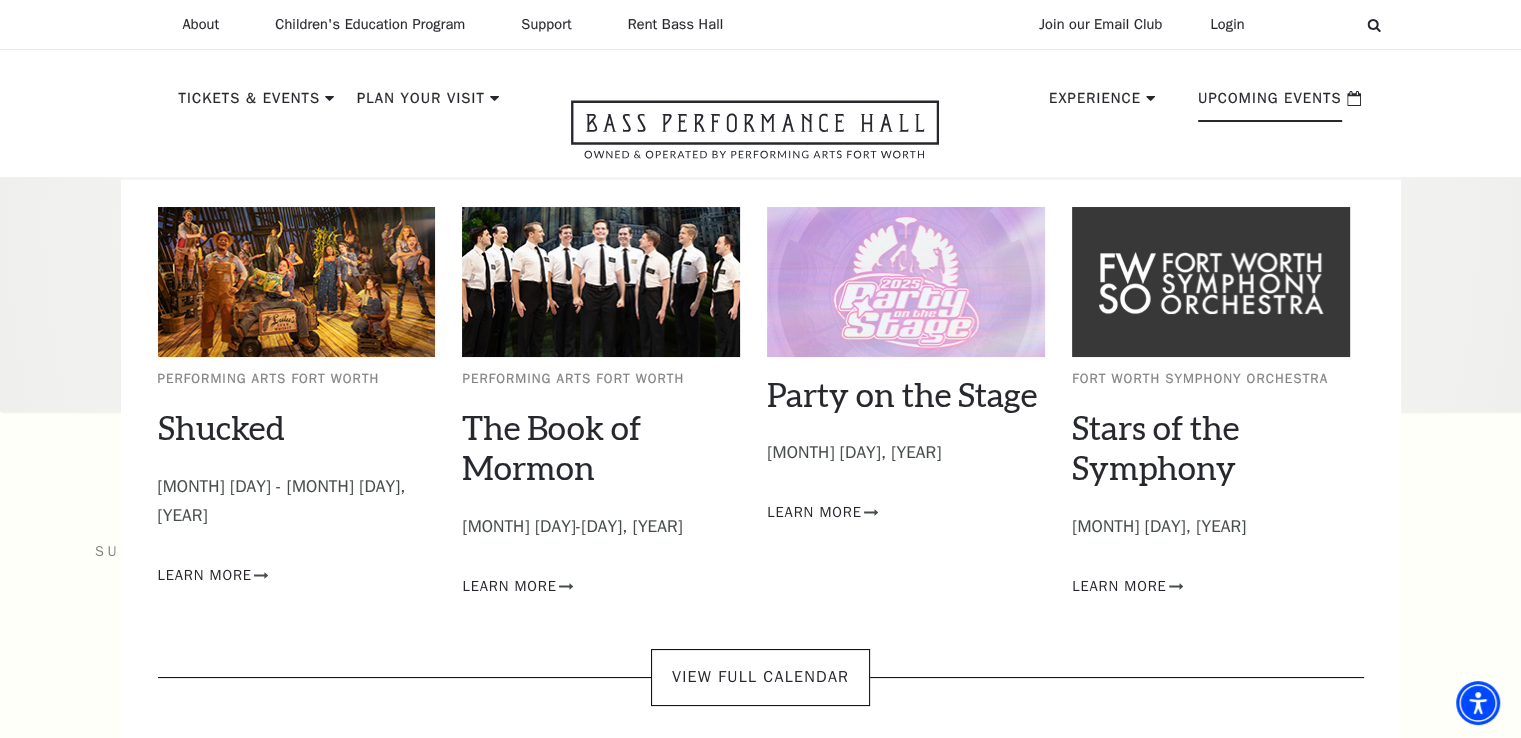click on "Upcoming Events" at bounding box center [1270, 104] 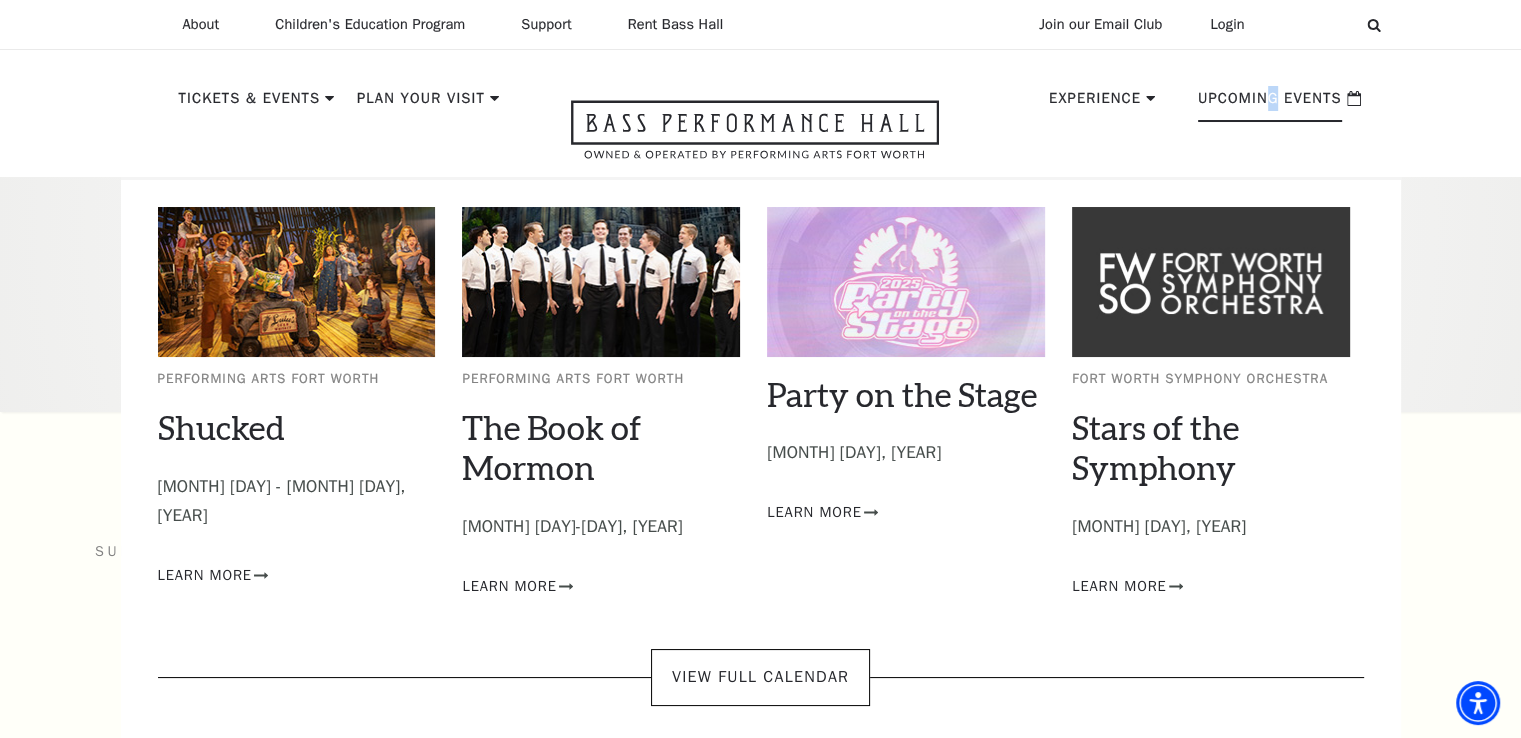 click on "Upcoming Events" at bounding box center (1270, 104) 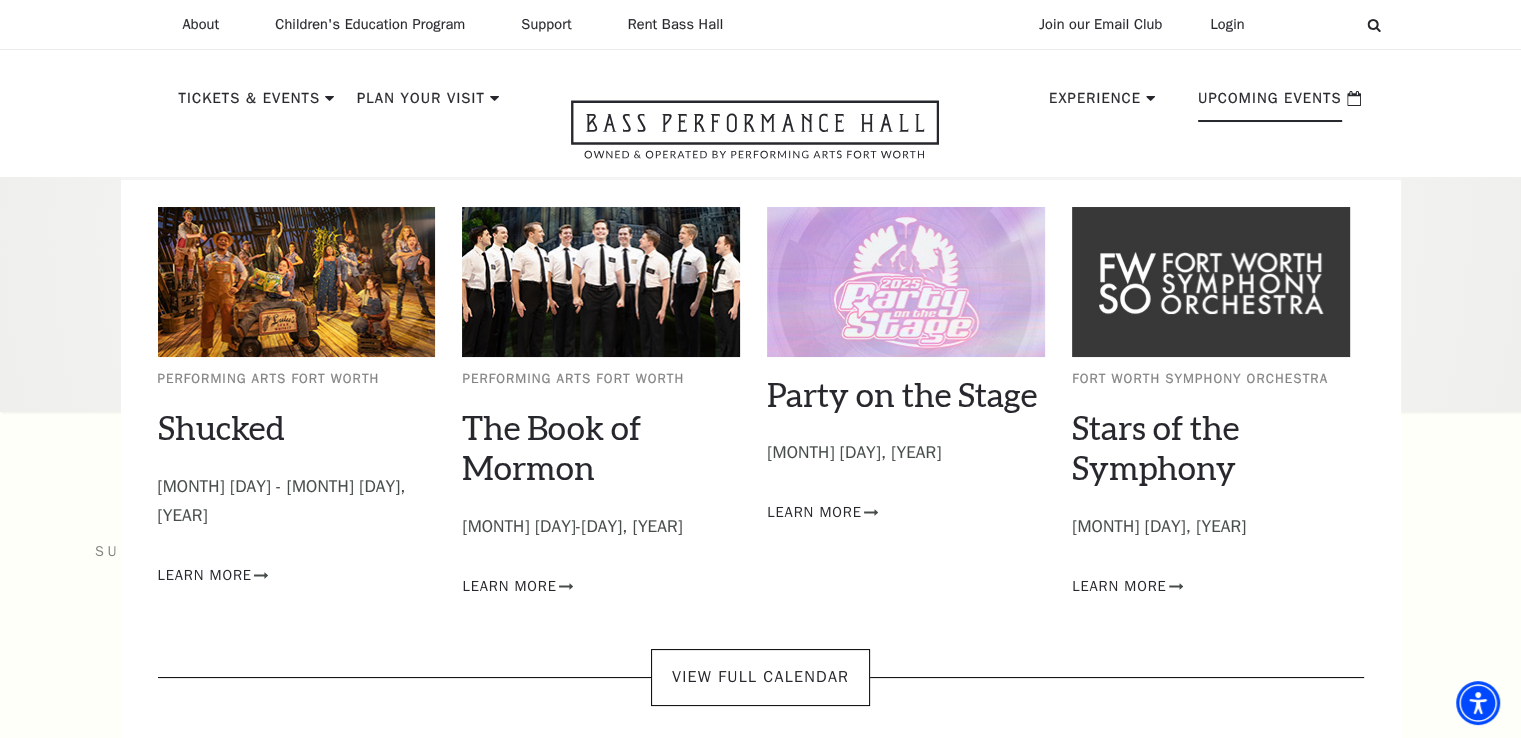 click on "Upcoming Events" at bounding box center (1270, 104) 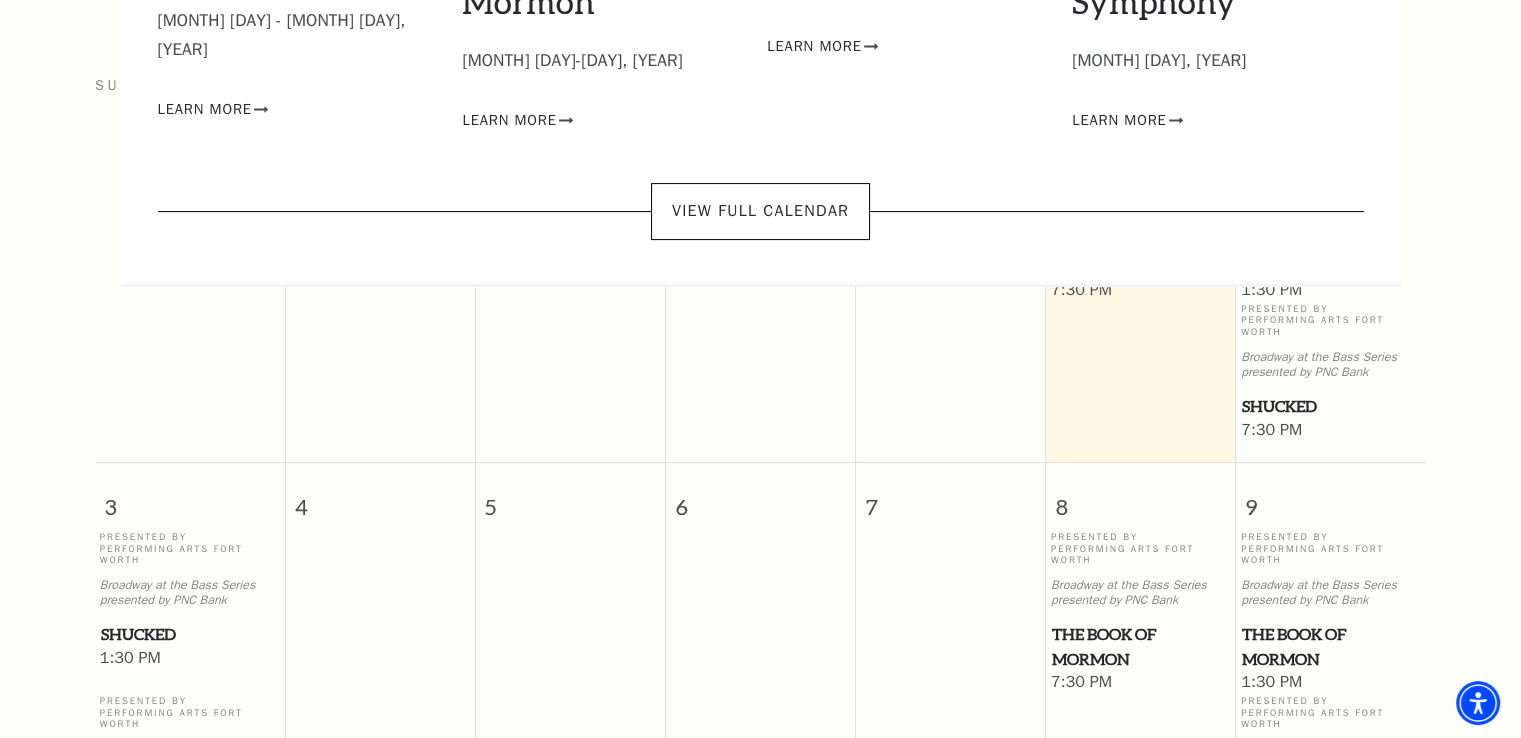 scroll, scrollTop: 0, scrollLeft: 0, axis: both 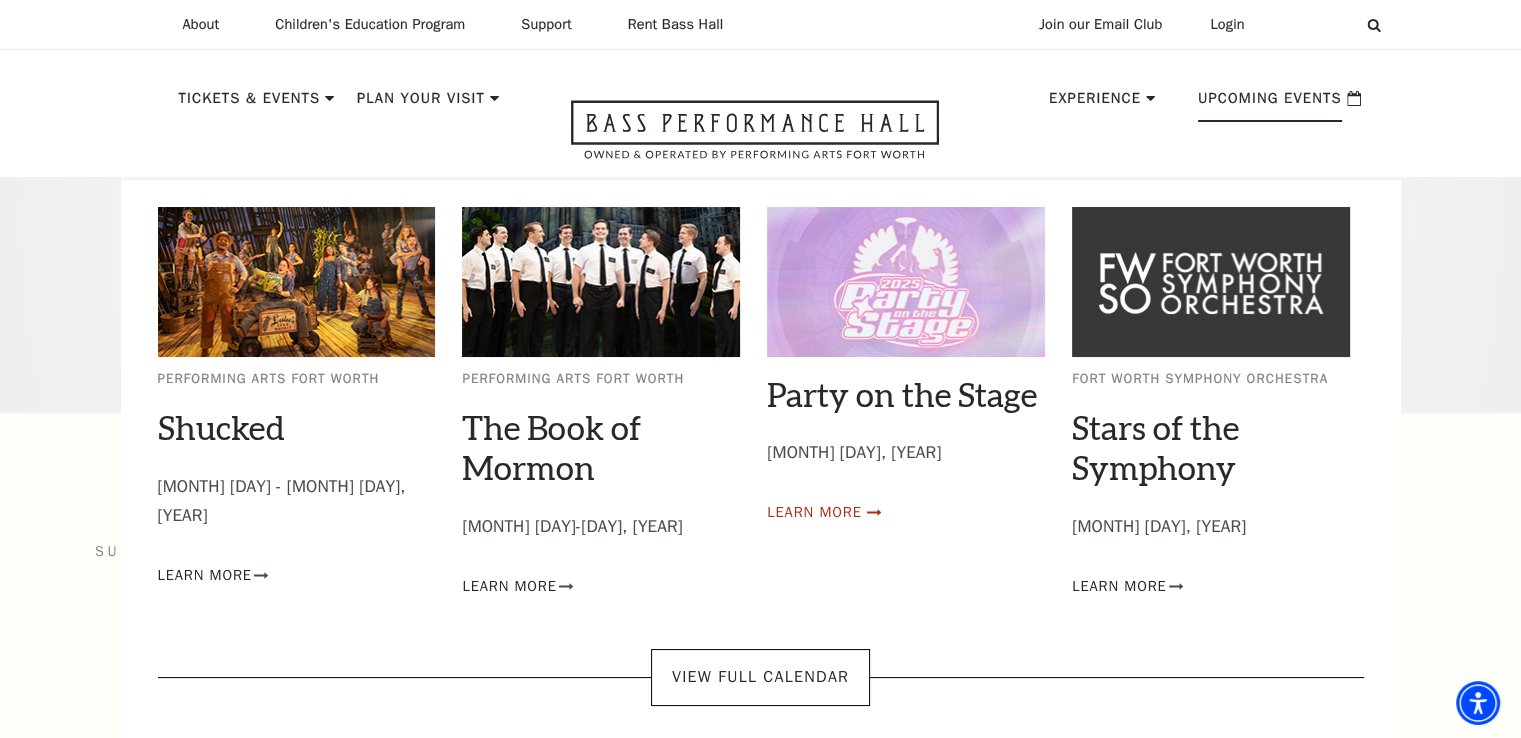 click on "Learn More" at bounding box center (814, 512) 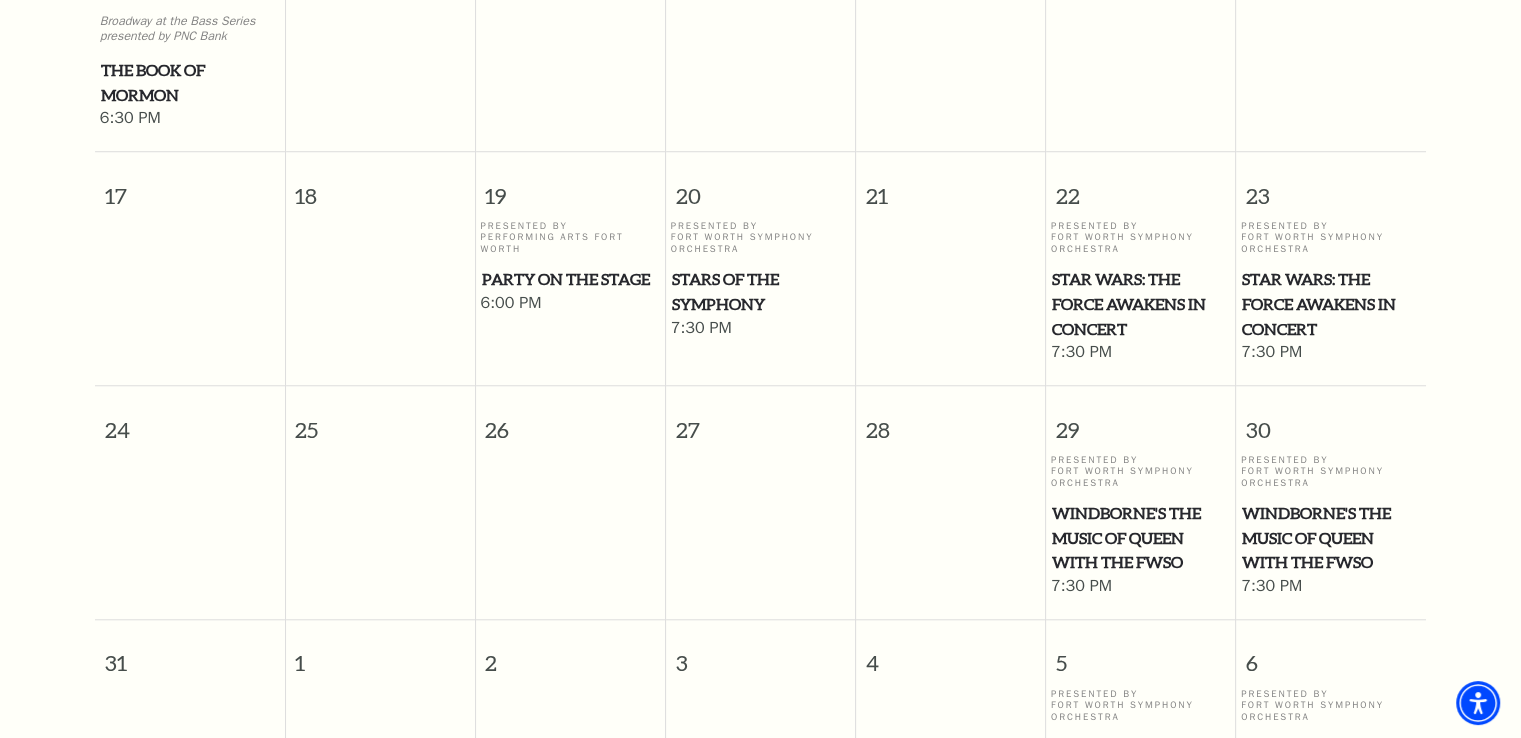 scroll, scrollTop: 1633, scrollLeft: 0, axis: vertical 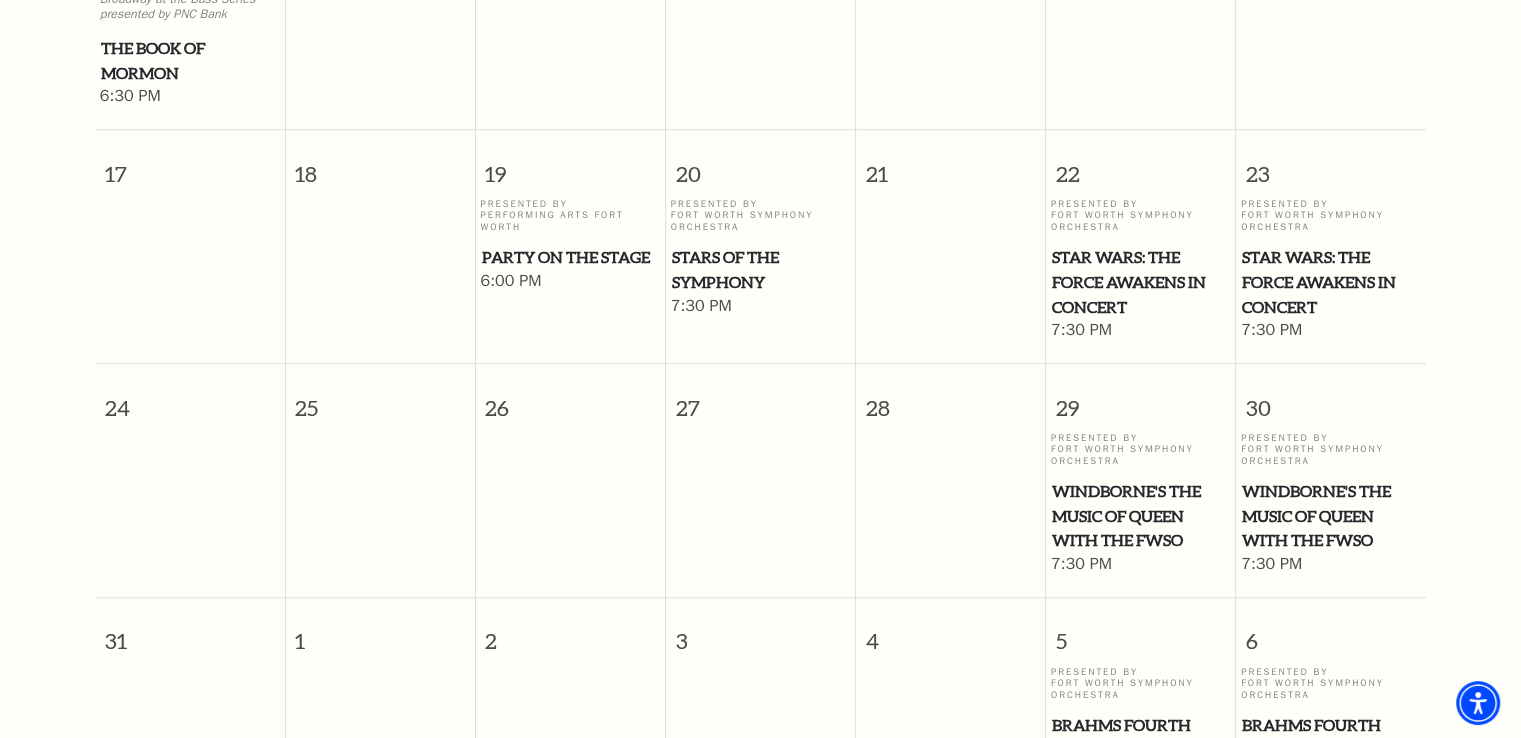 click on "Stars of the Symphony" at bounding box center [761, 269] 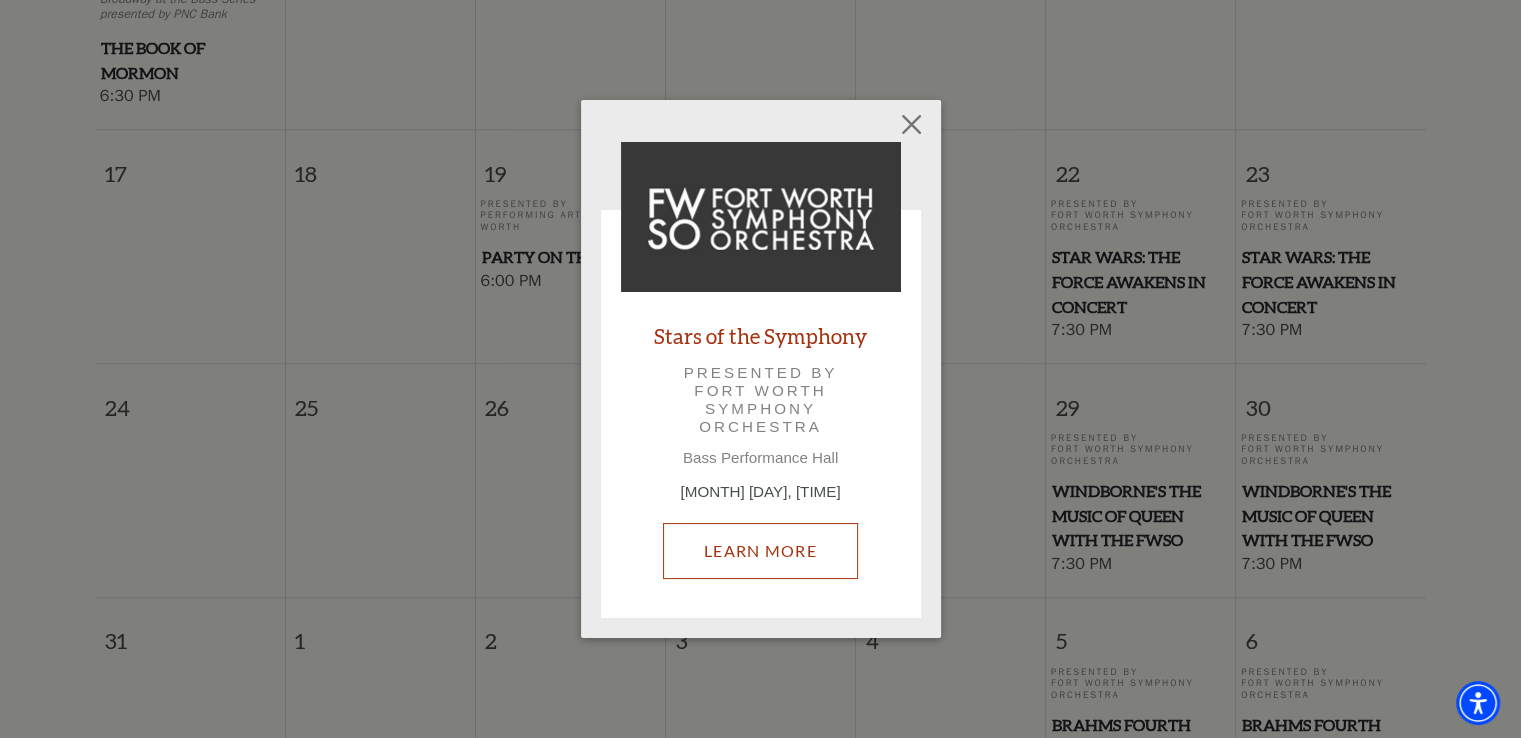 drag, startPoint x: 783, startPoint y: 553, endPoint x: 799, endPoint y: 553, distance: 16 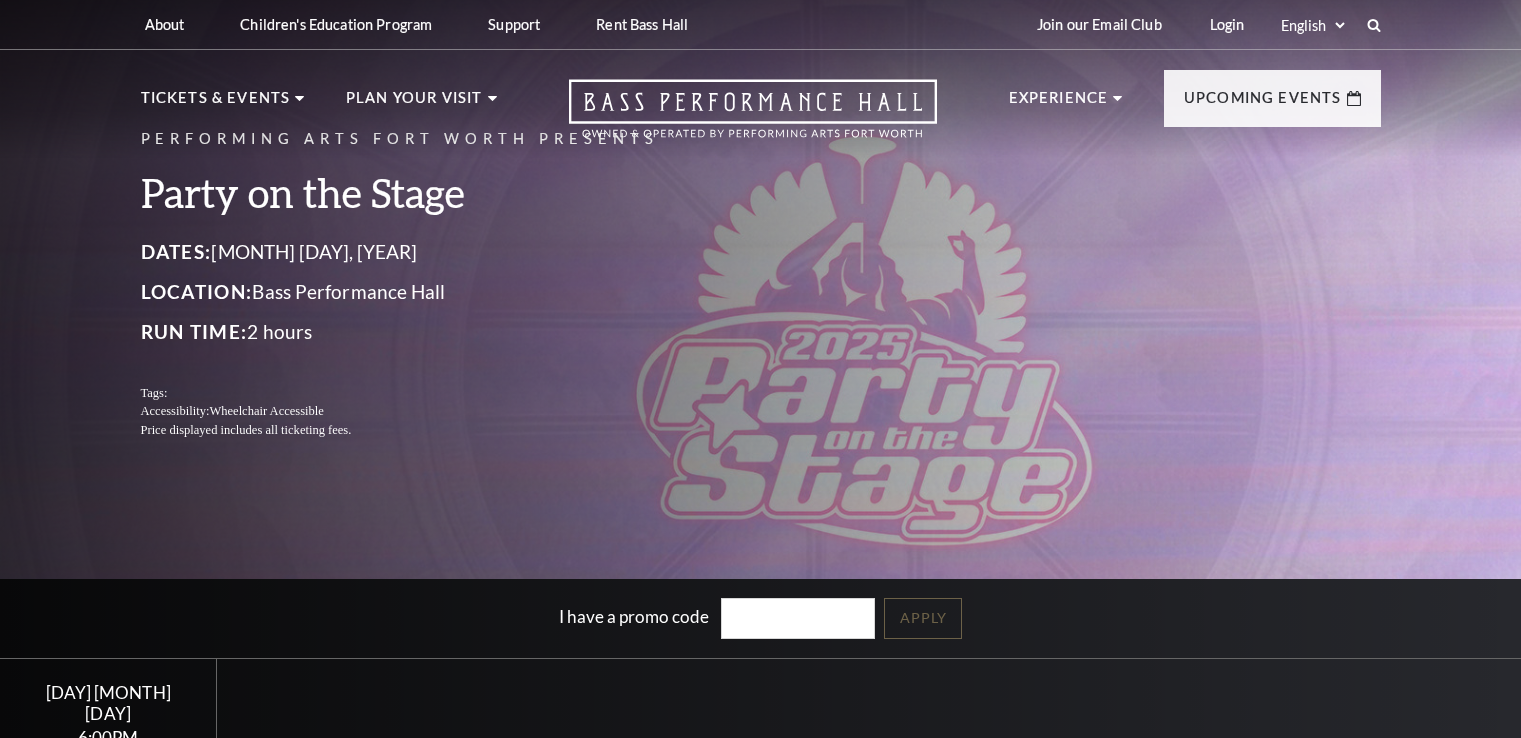 scroll, scrollTop: 0, scrollLeft: 0, axis: both 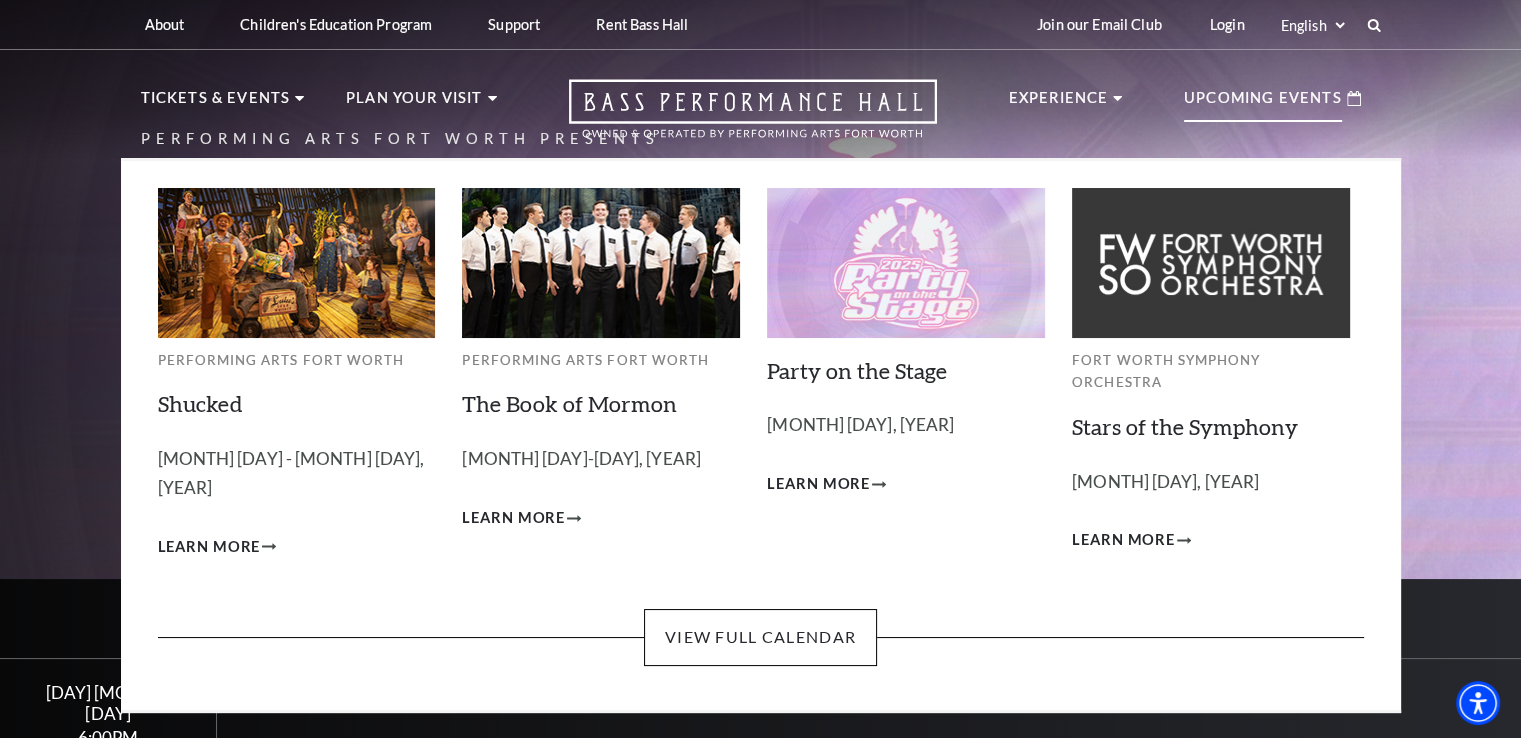 drag, startPoint x: 748, startPoint y: 613, endPoint x: 1008, endPoint y: 466, distance: 298.67877 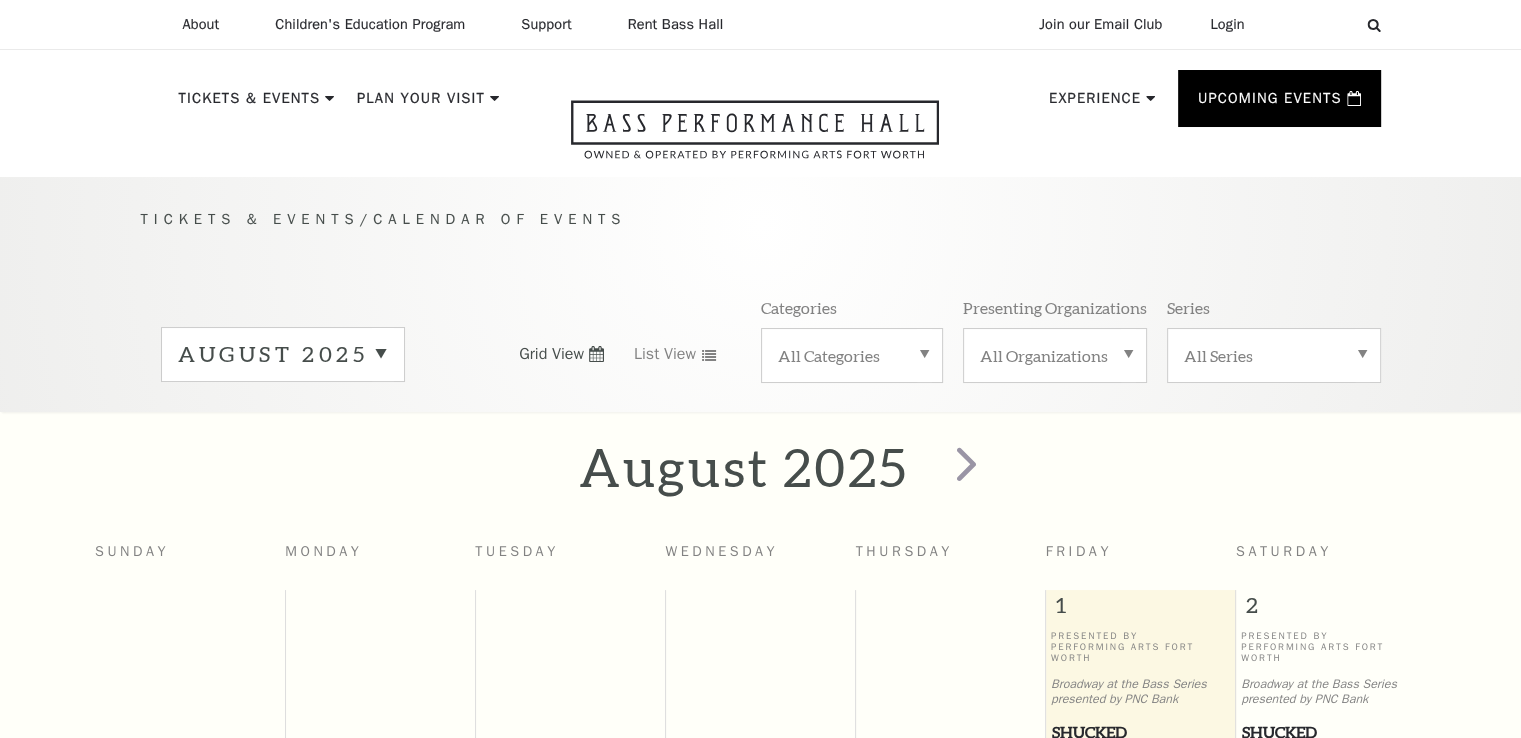 scroll, scrollTop: 60, scrollLeft: 0, axis: vertical 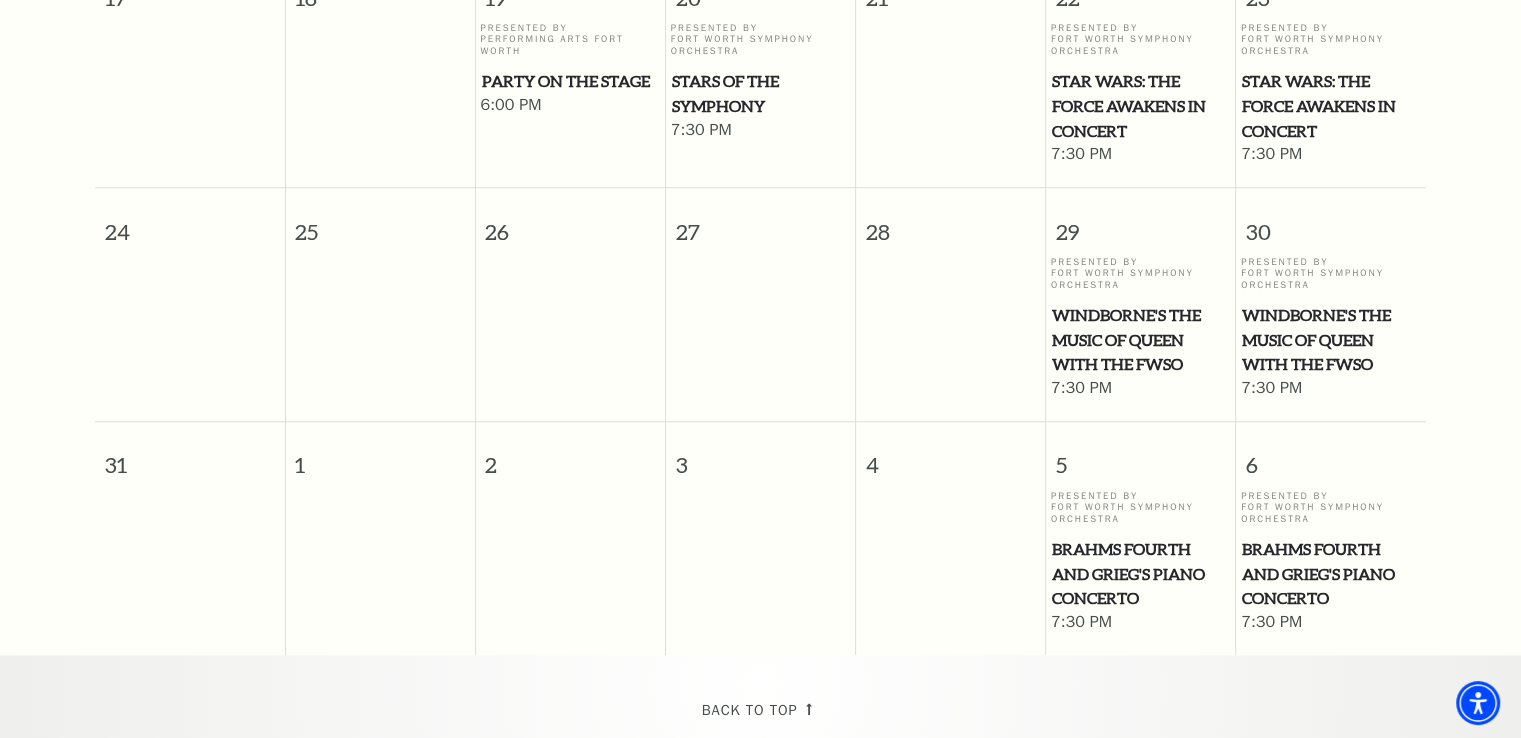 click on "Stars of the Symphony" at bounding box center (761, 93) 